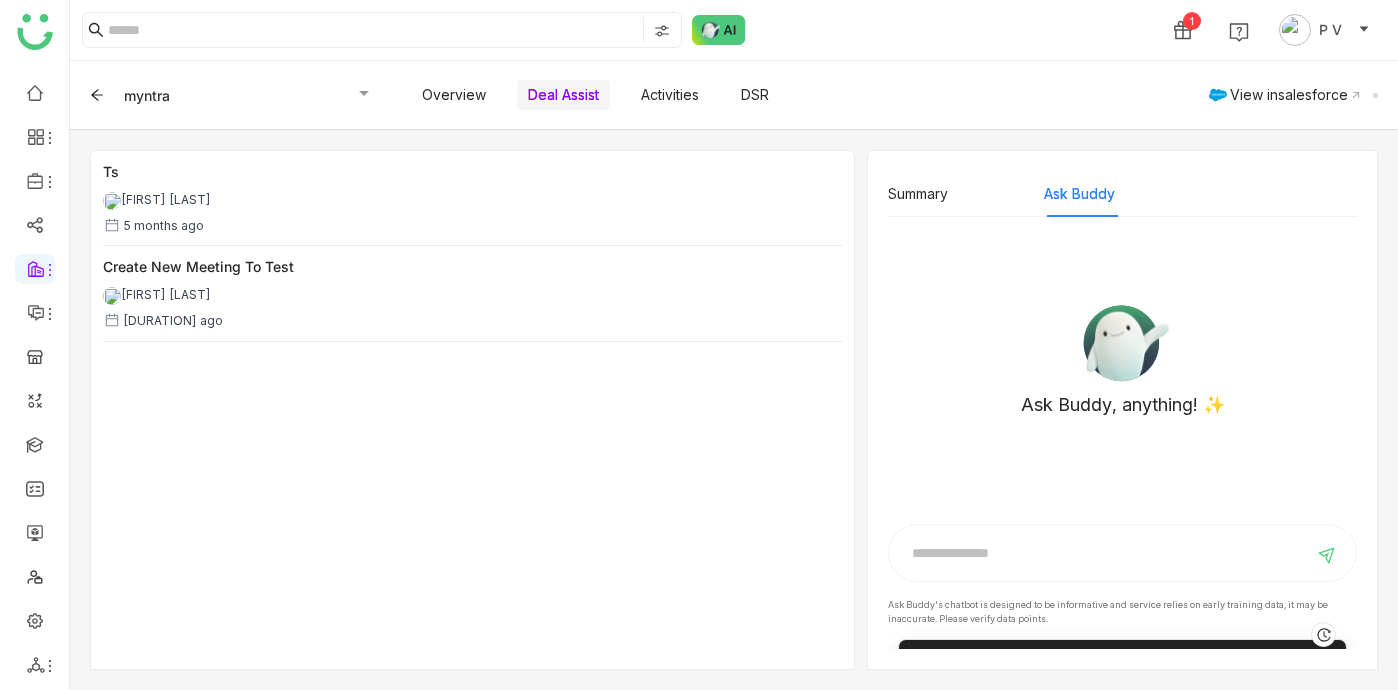 scroll, scrollTop: 0, scrollLeft: 0, axis: both 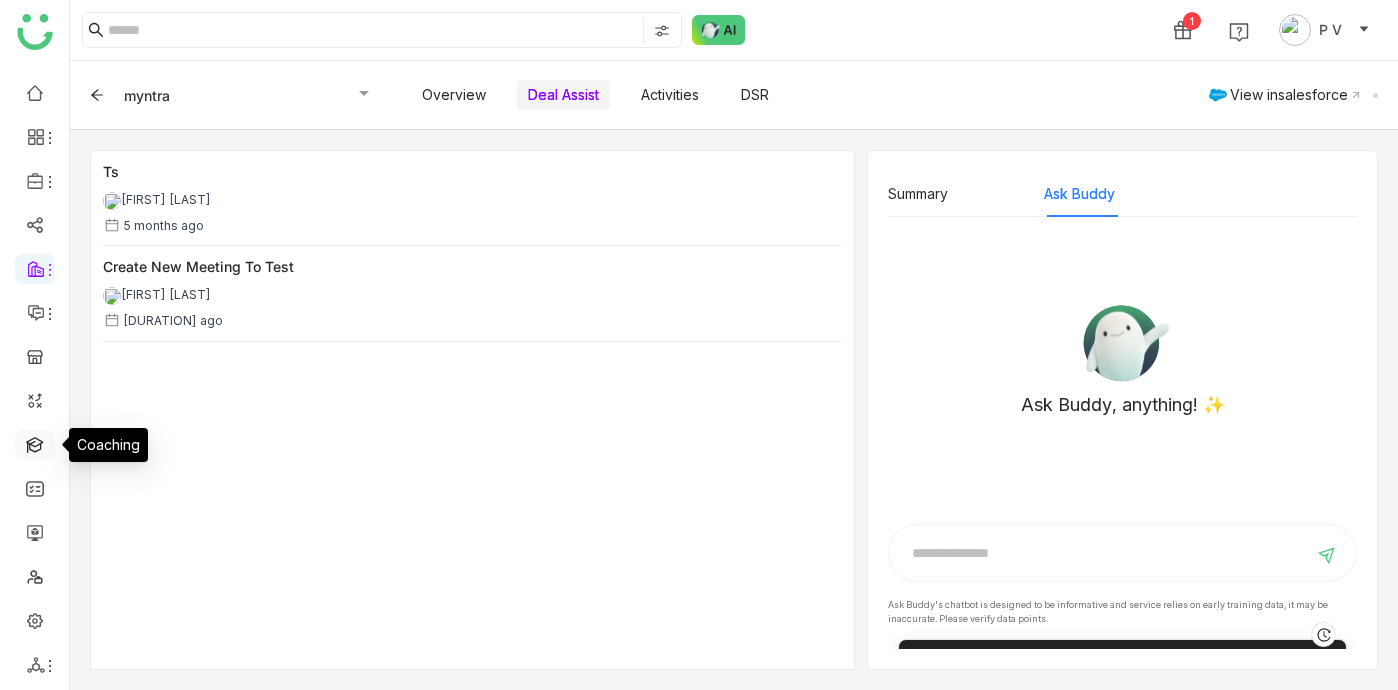 click at bounding box center (35, 443) 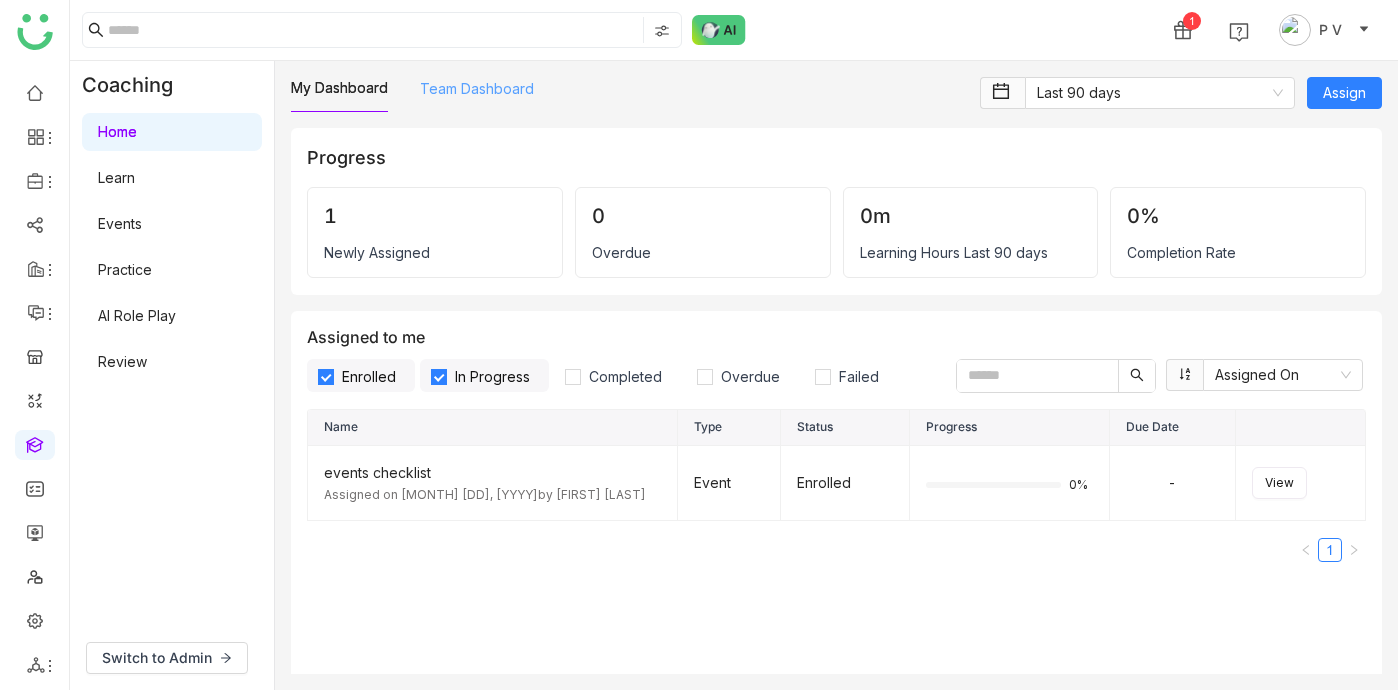 click on "Team Dashboard" at bounding box center (477, 88) 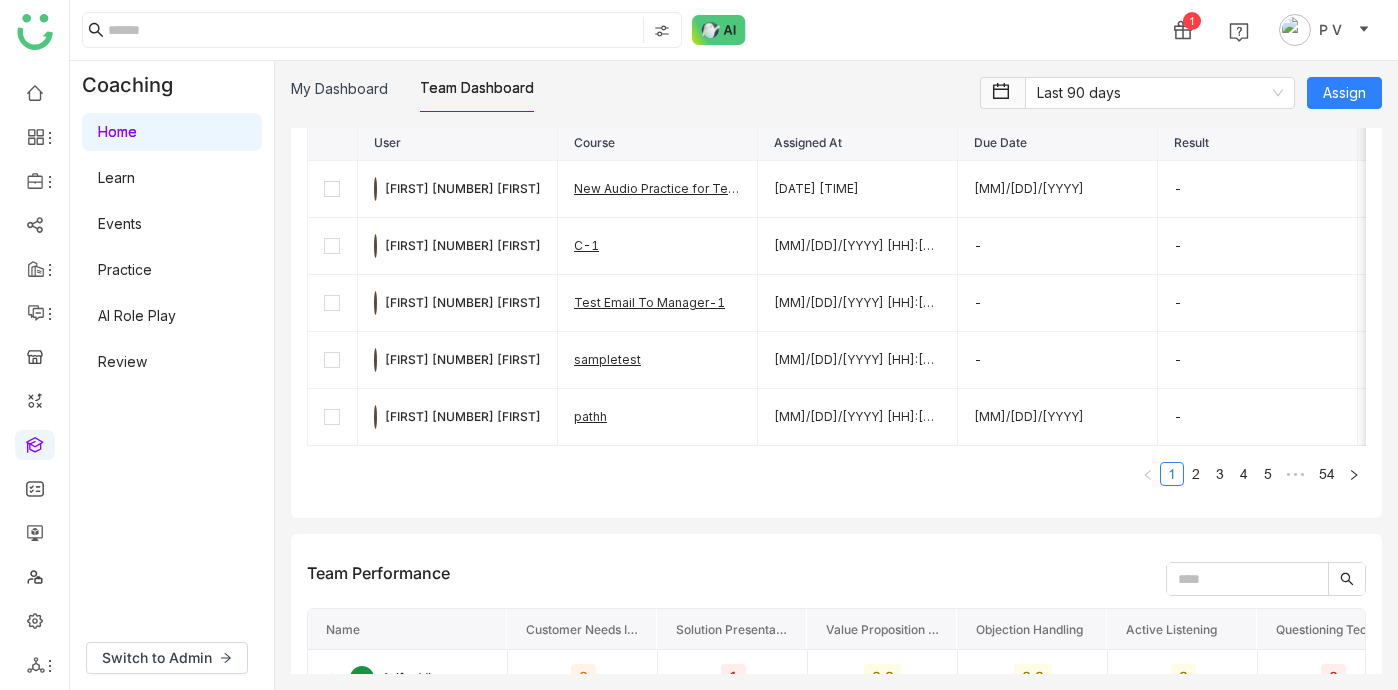 scroll, scrollTop: 783, scrollLeft: 0, axis: vertical 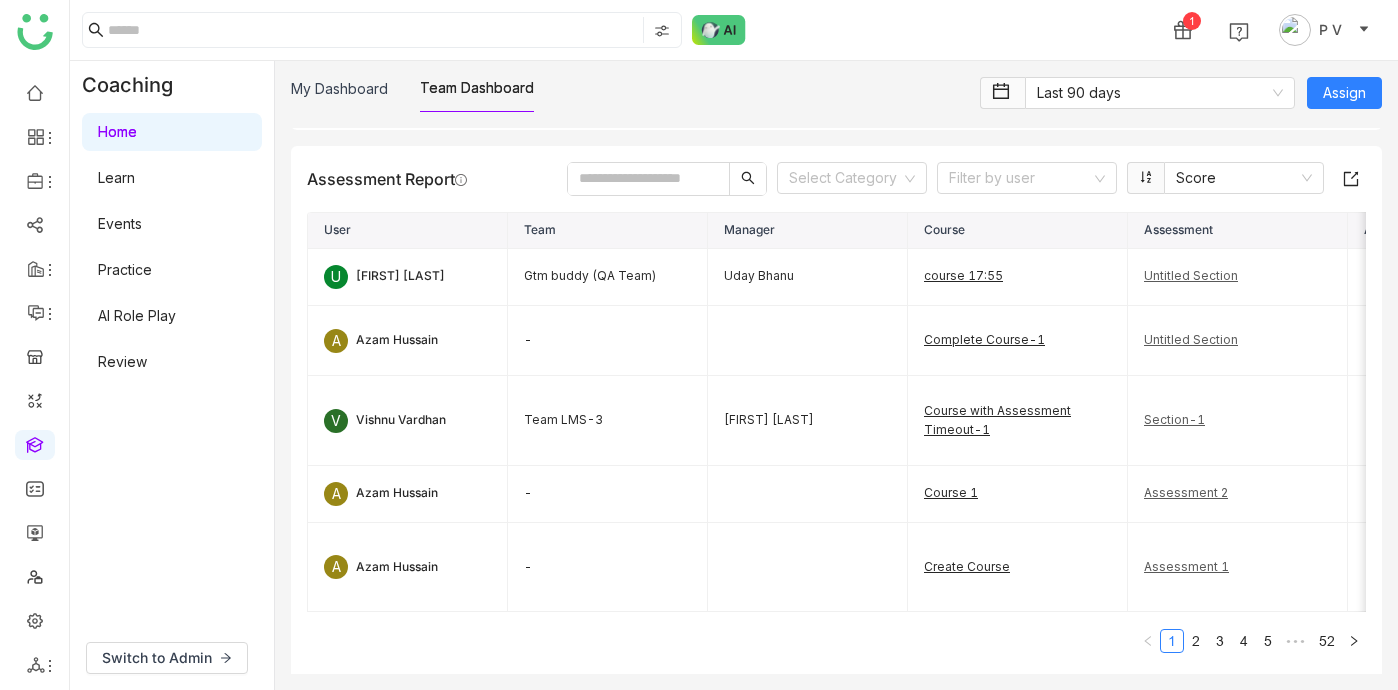 drag, startPoint x: 312, startPoint y: 204, endPoint x: 1257, endPoint y: 241, distance: 945.72406 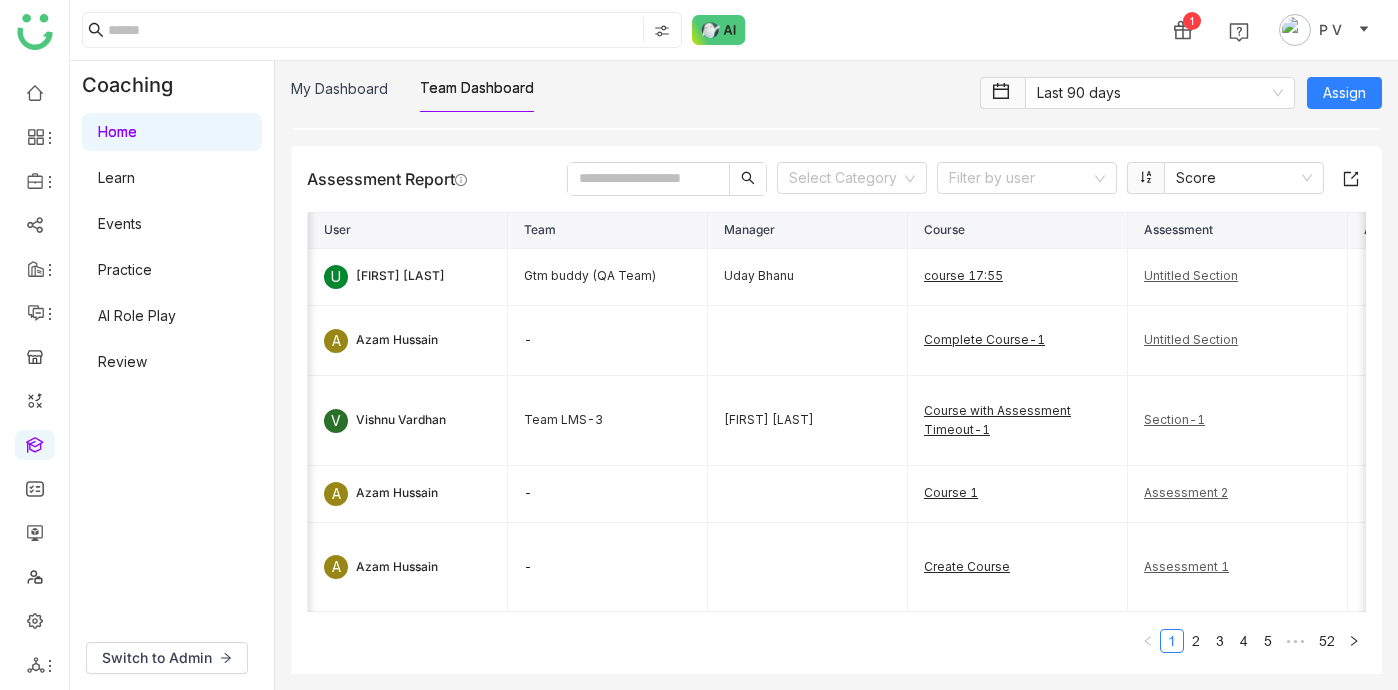 scroll, scrollTop: 0, scrollLeft: 196, axis: horizontal 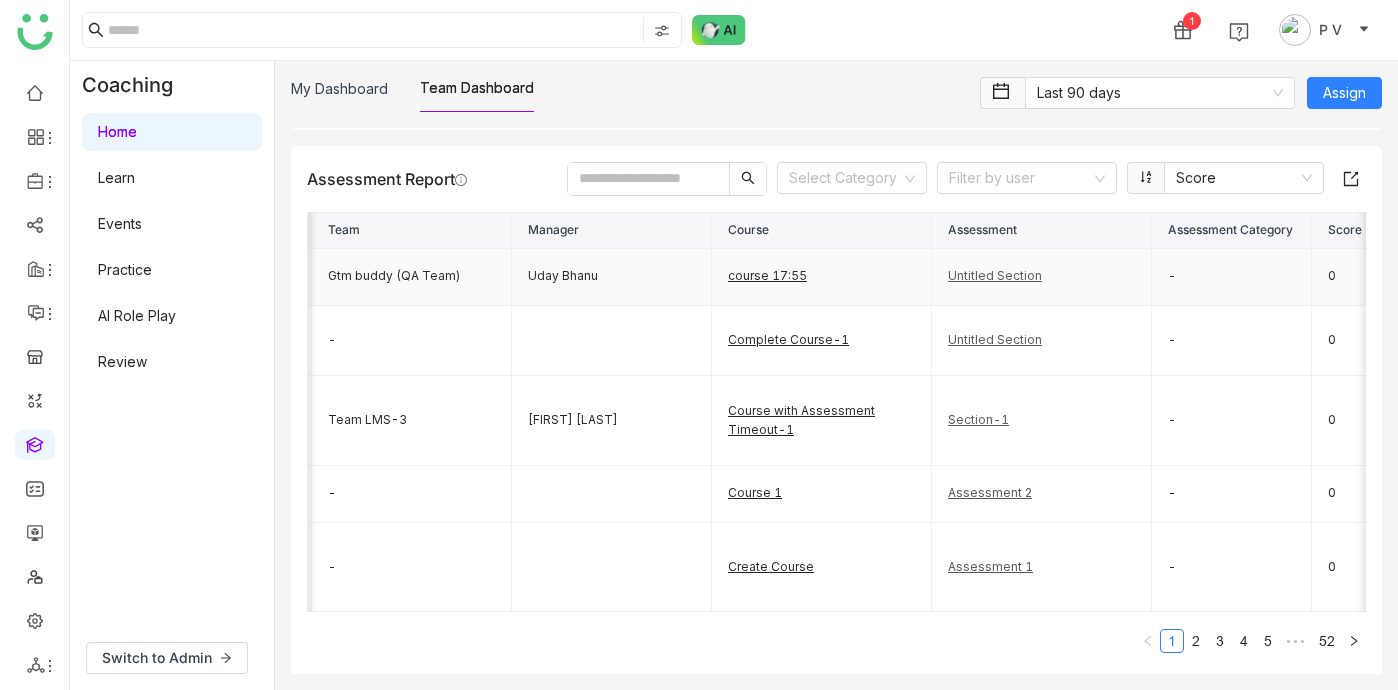 click on "Uday Bhanu" 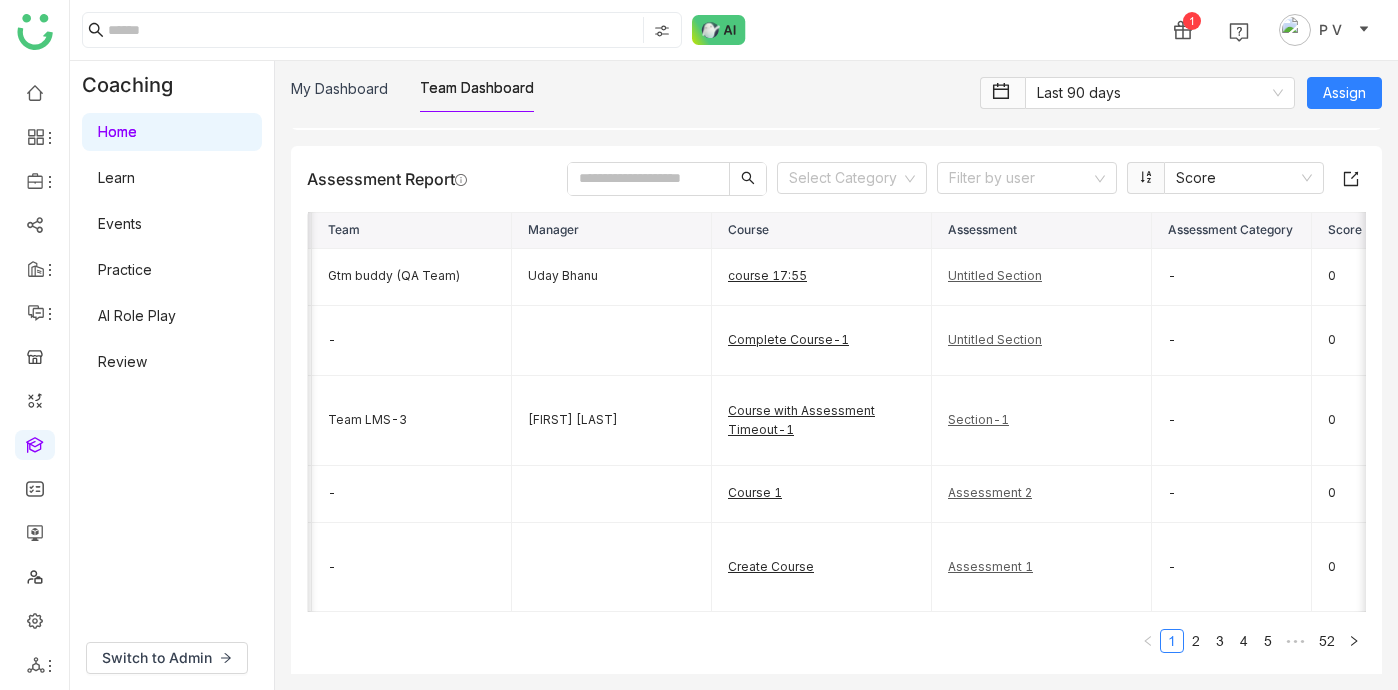 scroll, scrollTop: 0, scrollLeft: 0, axis: both 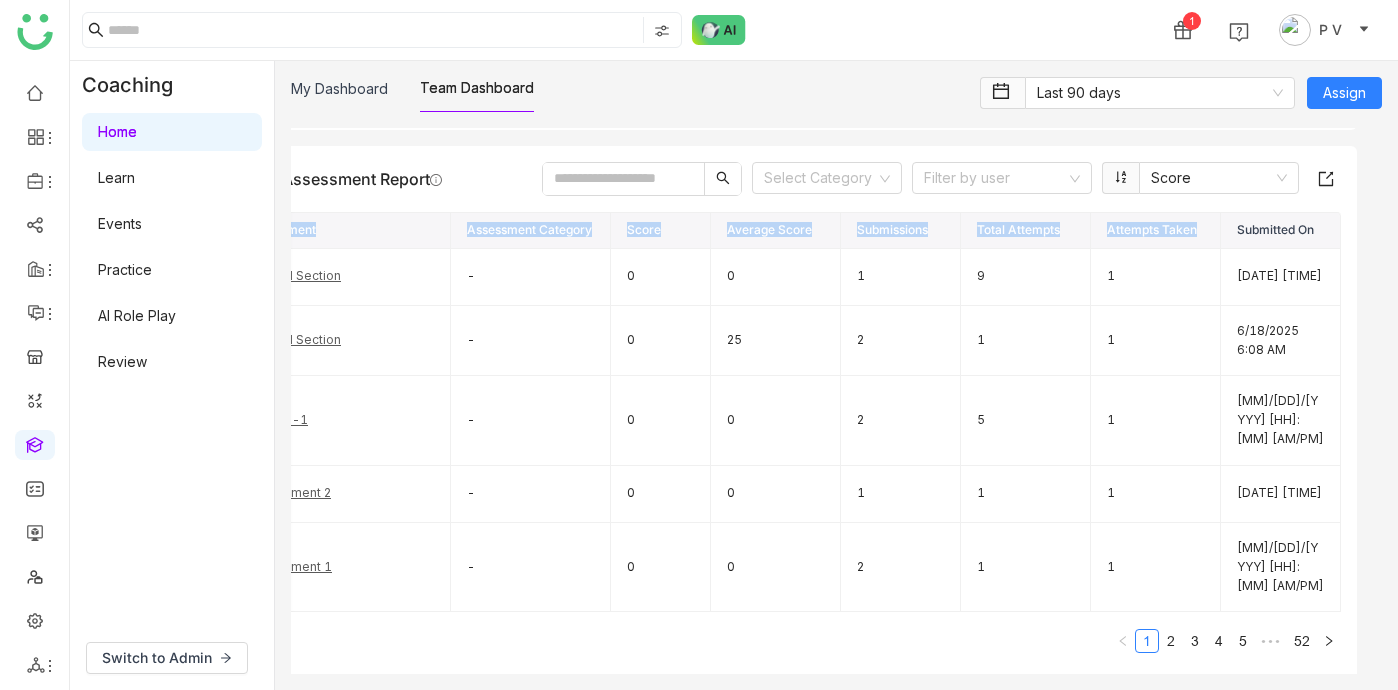 drag, startPoint x: 316, startPoint y: 213, endPoint x: 1313, endPoint y: 228, distance: 997.11285 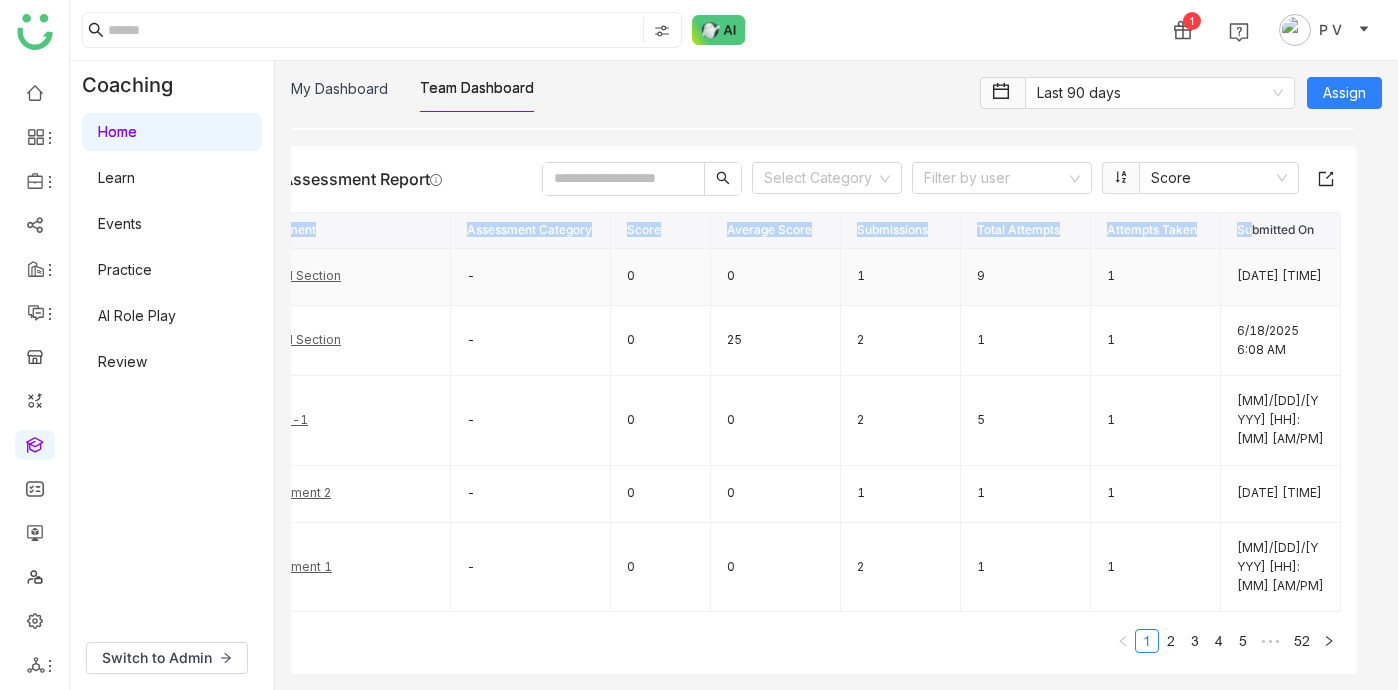 scroll, scrollTop: 0, scrollLeft: 5, axis: horizontal 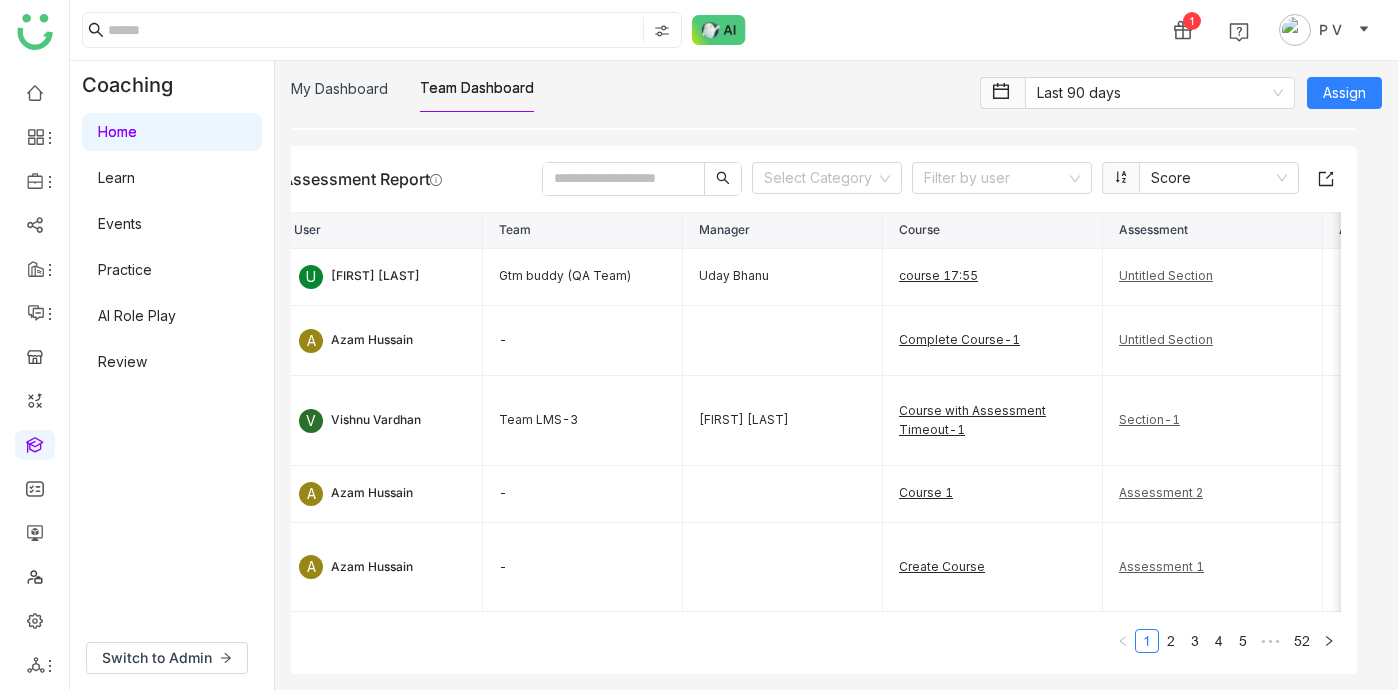 click on "Assessment Report   Select Category   Filter by user   Score   User   Team   Manager   Course   Assessment   Assessment Category   Score   Average Score   Submissions   Total Attempts   Attempts Taken   Submitted On  U  [NAME]   Gtm buddy (QA Team)   [NAME]   course 17:55   Untitled Section   -   0   0   1   9   1   [MM]/[DD]/[YYYY] [HH]:[MM] [AM/PM]  A  [NAME]   -      Complete Course-1   Untitled Section   -   0   25   2   1   1   [MM]/[DD]/[YYYY] [HH]:[MM] [AM/PM]  V  [NAME]   Team LMS-3   [NAME]   Course with Assessment Timeout-1   Section-1   -   0   0   2   5   1   [MM]/[DD]/[YYYY] [HH]:[MM] [AM/PM]  A  [NAME]   -      Course 1   Assessment 2   -   0   0   1   1   1   [MM]/[DD]/[YYYY] [HH]:[MM] [AM/PM]  A  [NAME]   -      Create Course   Assessment 1   -   0   0   2   1   1   [MM]/[DD]/[YYYY] [HH]:[MM] [AM/PM]  1 2 3 4 5 ••• 52" 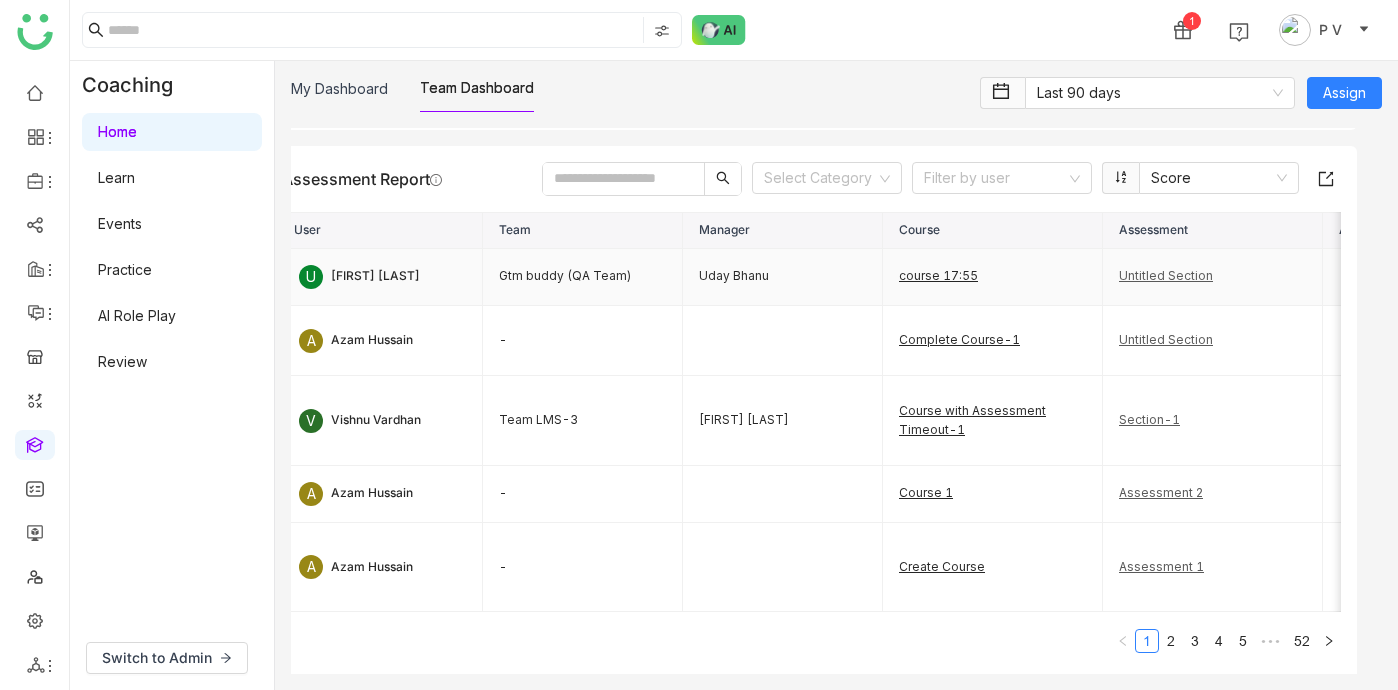 scroll, scrollTop: 3857, scrollLeft: 0, axis: vertical 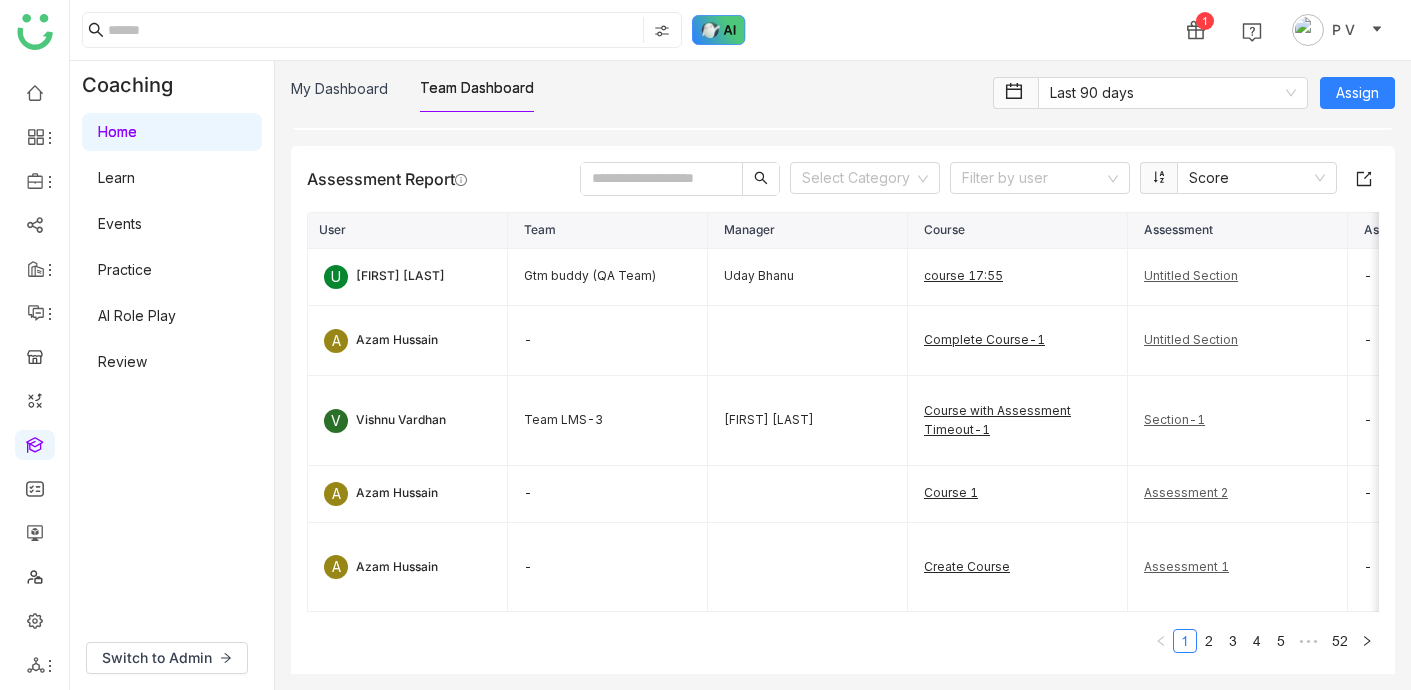 click 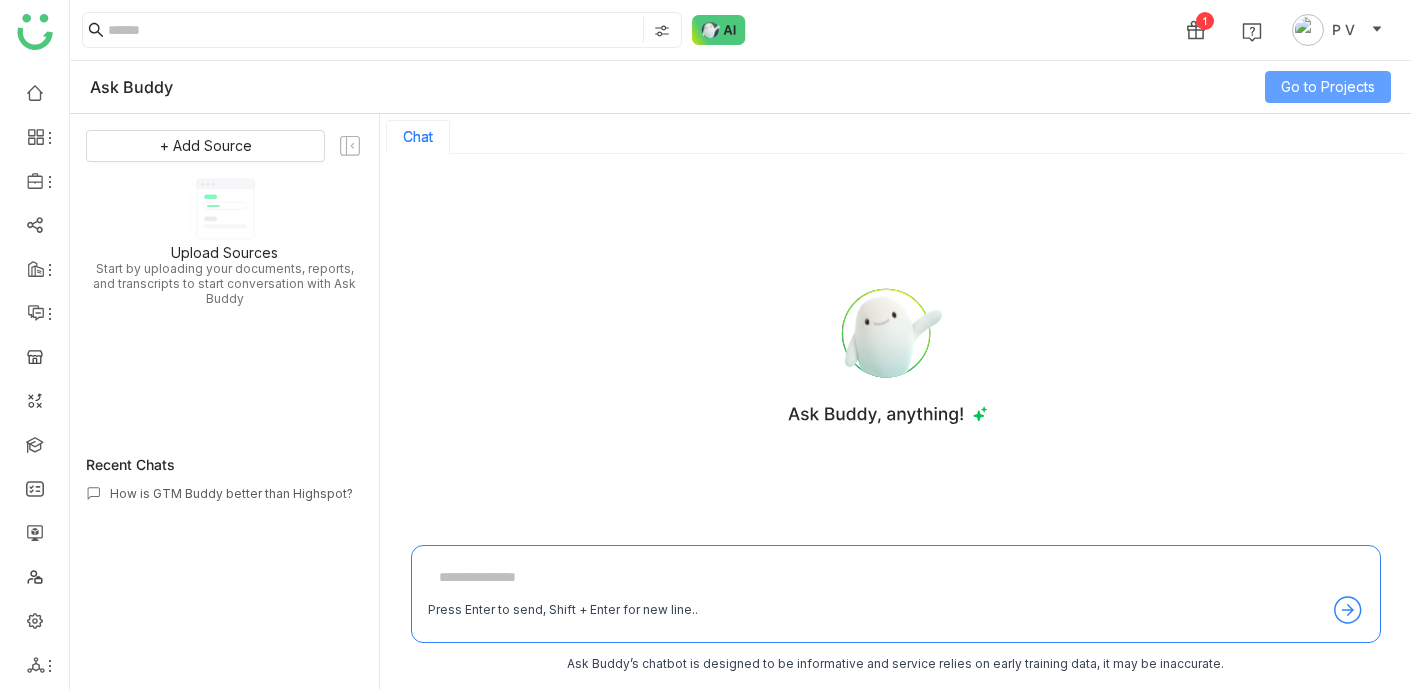 click on "Go to Projects" 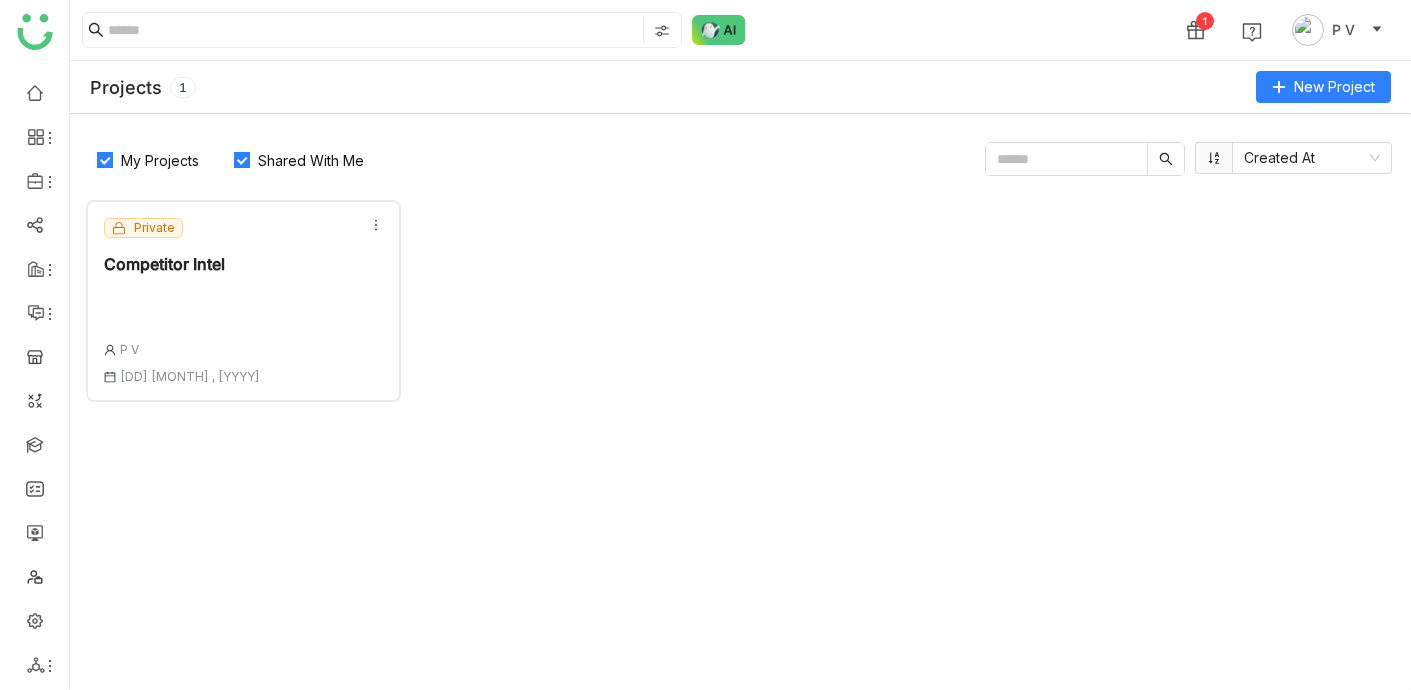 click on "Private  Competitor Intel  P V [DATE]" 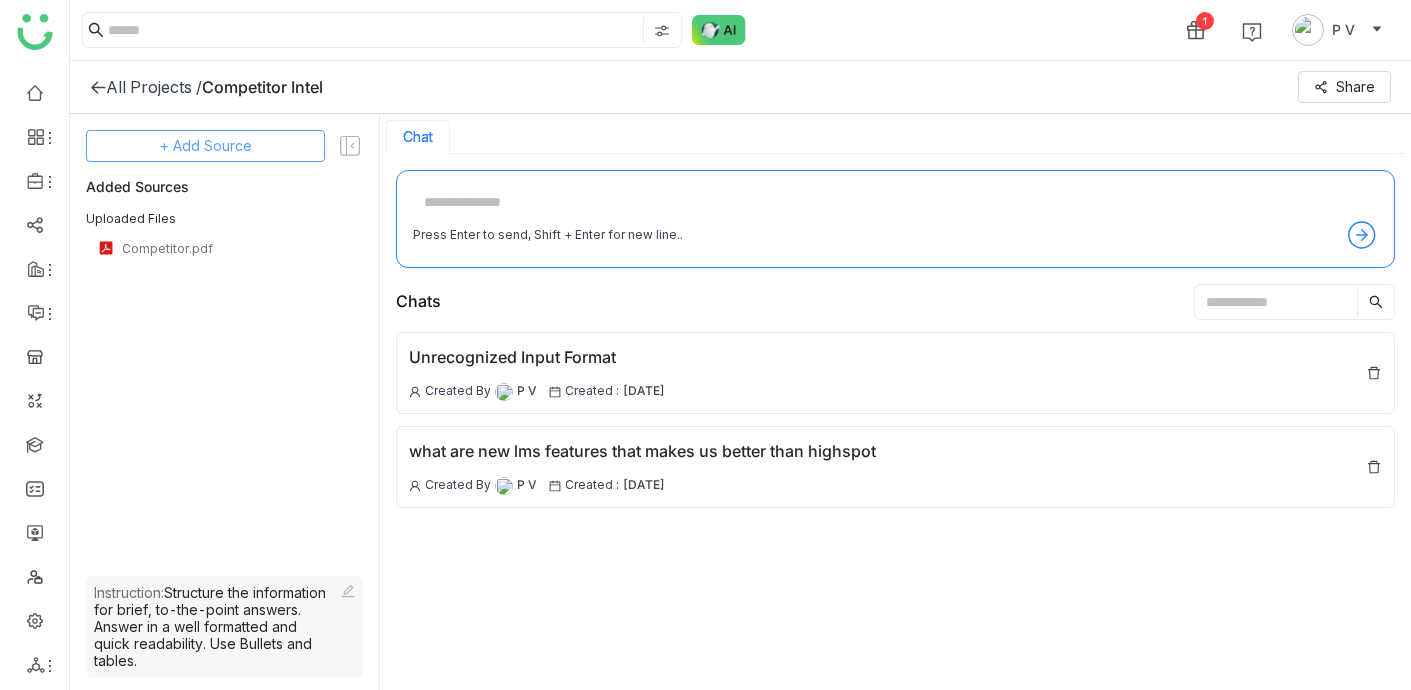 click on "+ Add Source" 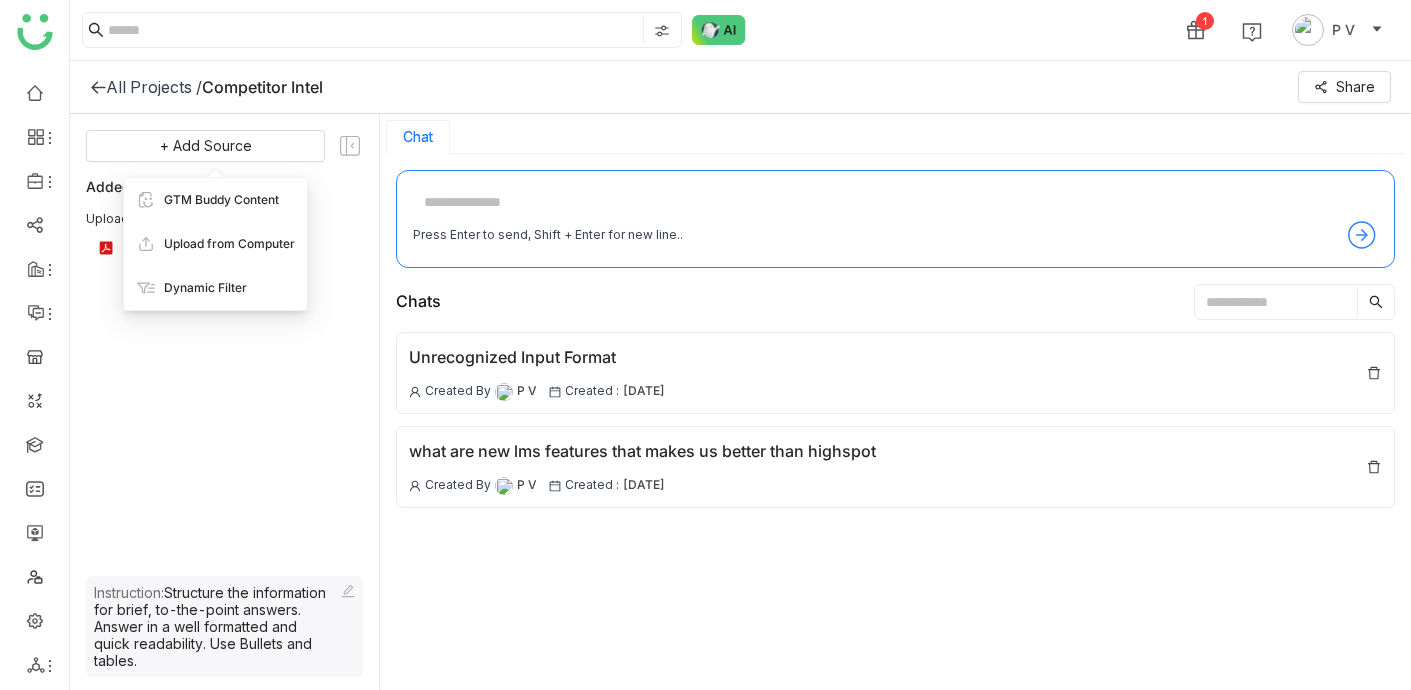 click on "+ Add Source
Added Sources Uploaded Files Competitor.pdf" 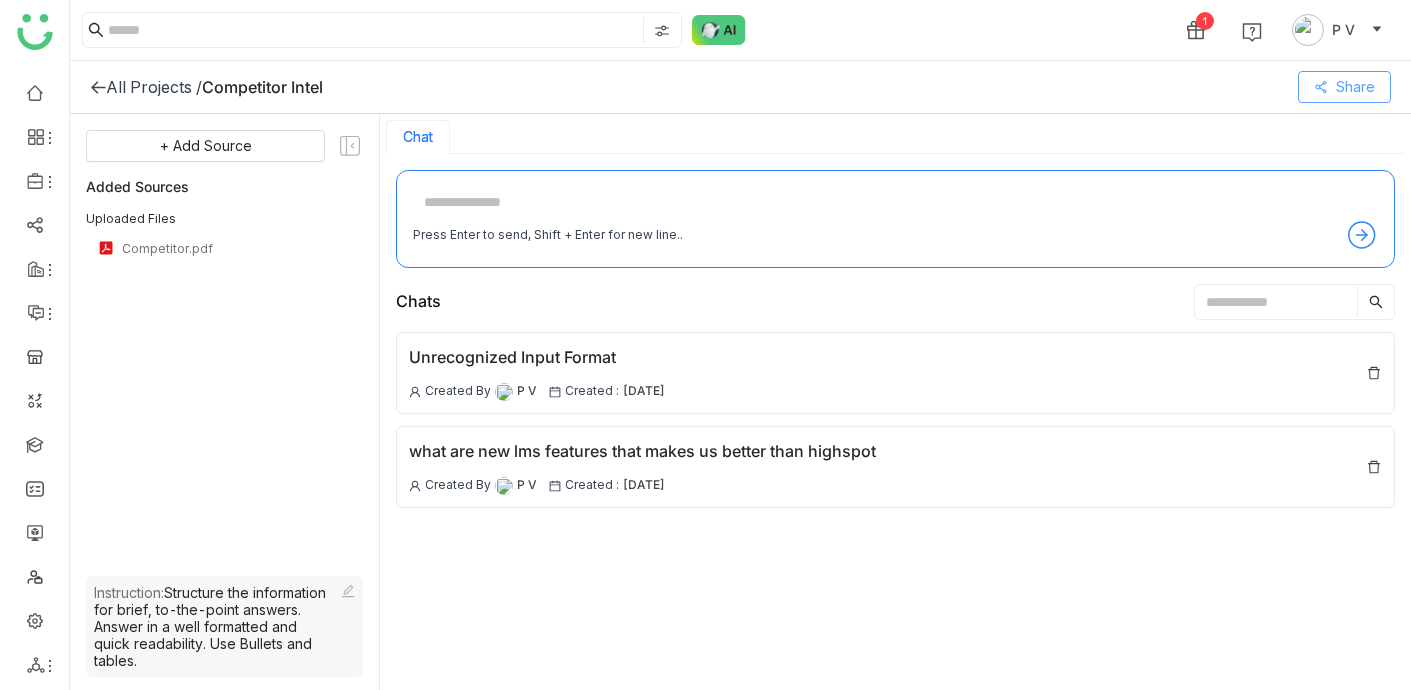 click on "Share" 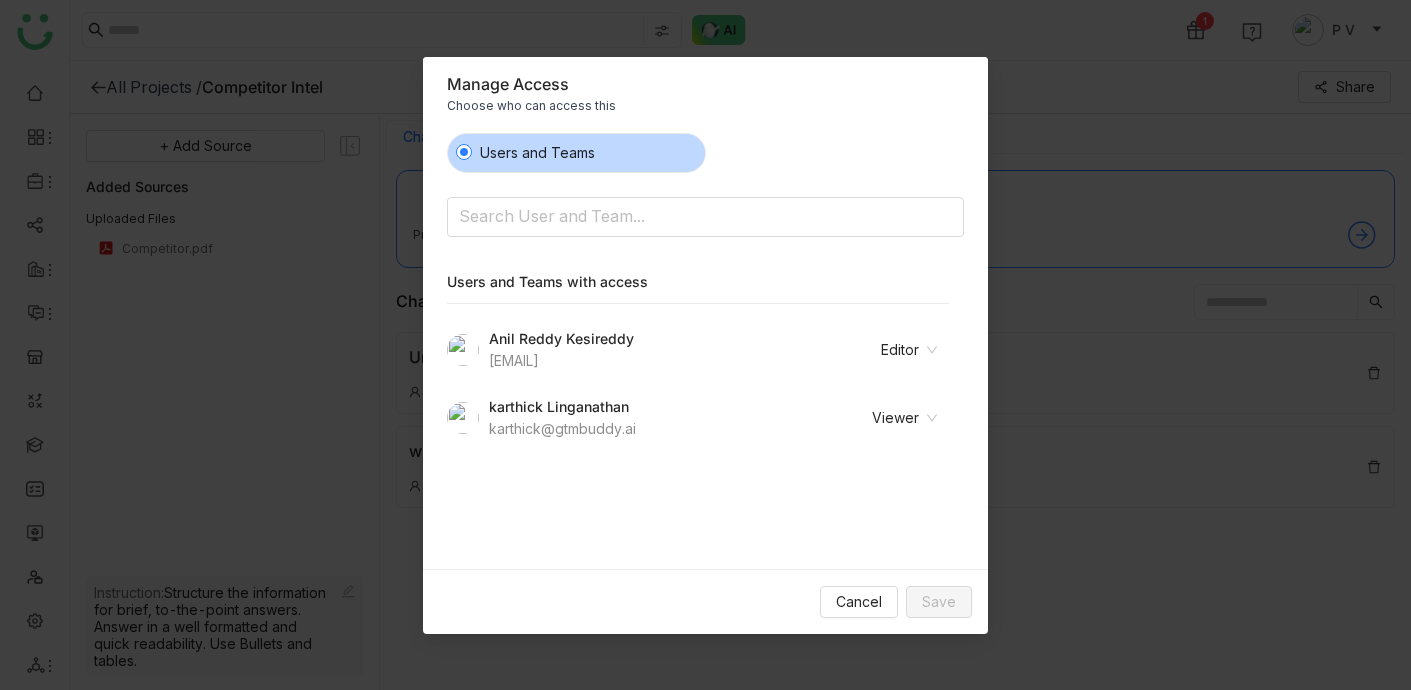 click on "Manage Access   Choose who can access this   Users and Teams    Search User and Team...   Users and Teams with access   Anil Reddy Kesireddy   [EMAIL]   Editor   karthick Linganathan   [EMAIL]   Viewer   Cancel   Save" at bounding box center (705, 345) 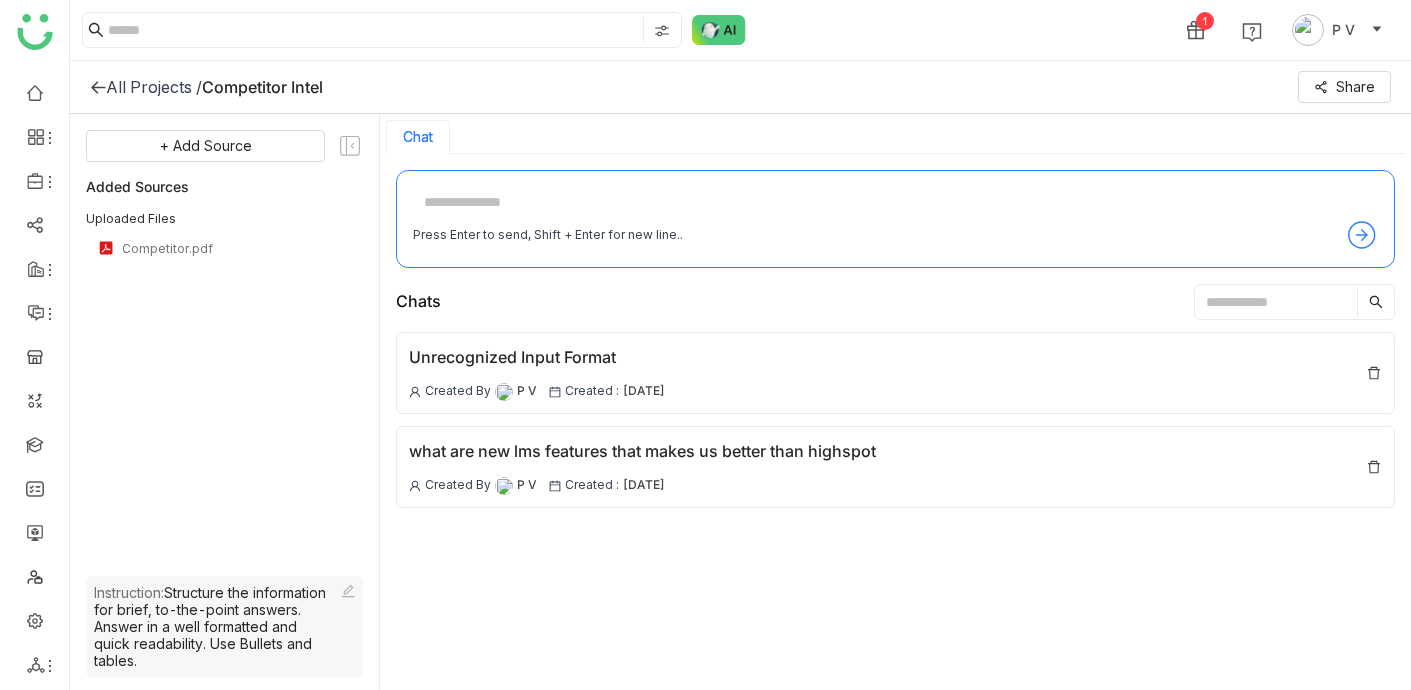 click at bounding box center (895, 203) 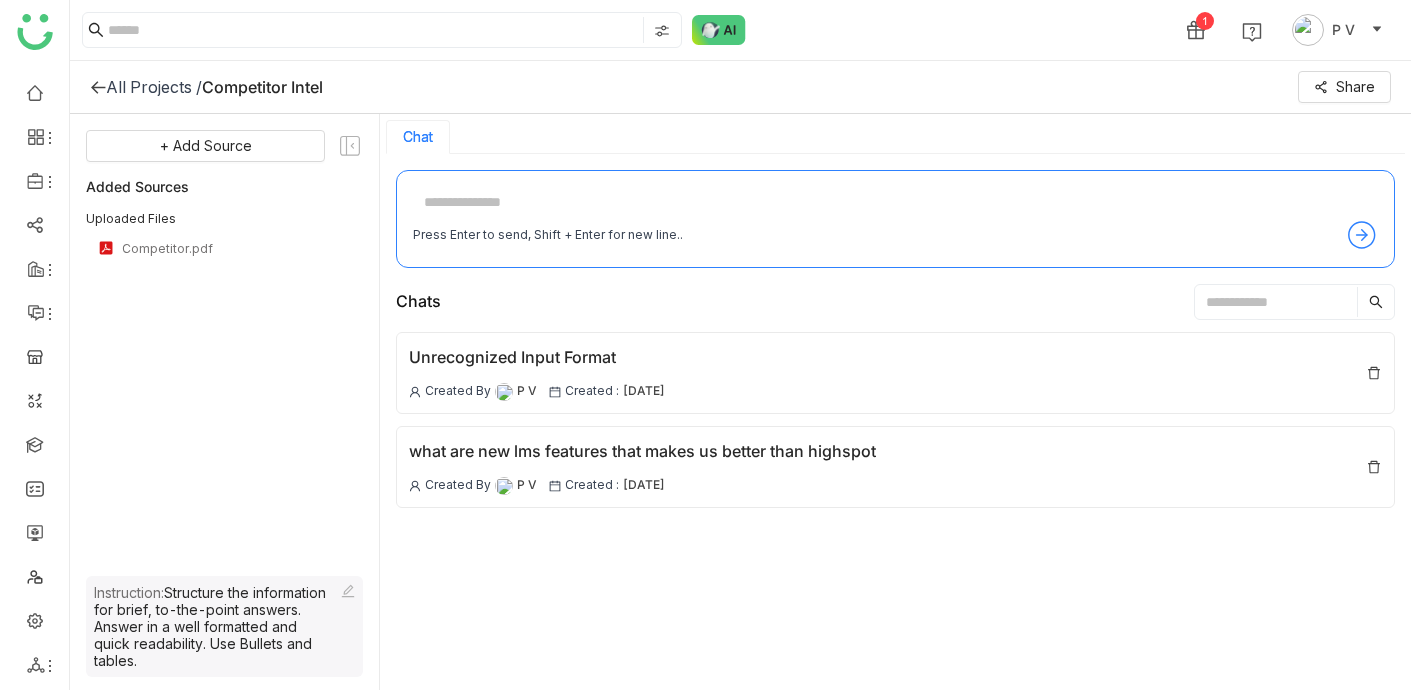 click 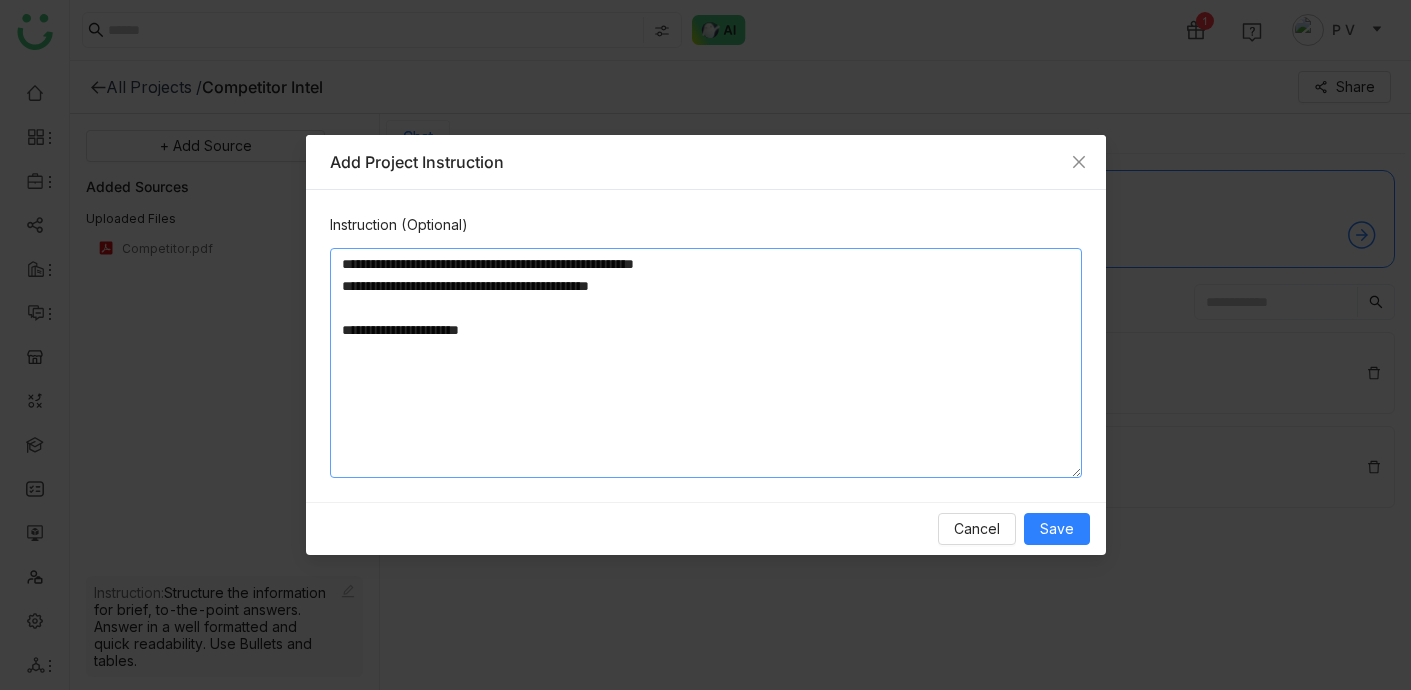 click on "**********" at bounding box center [706, 363] 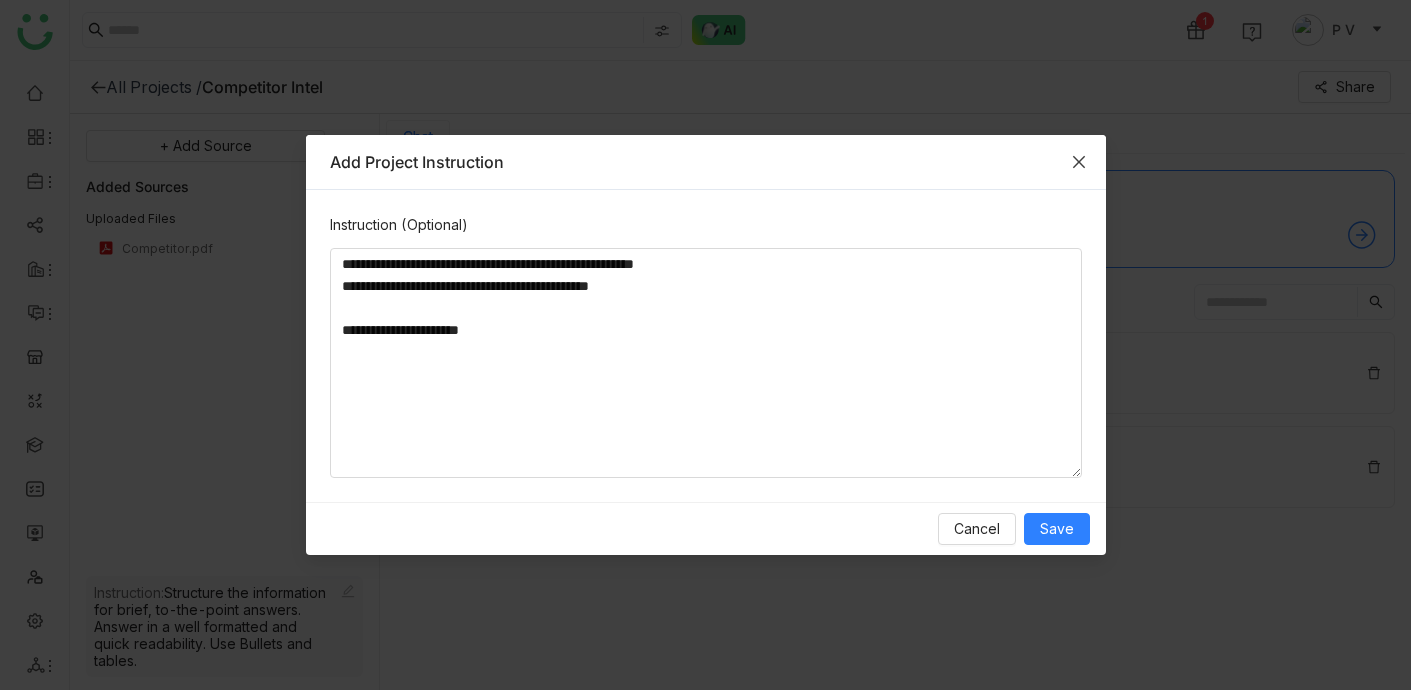 click 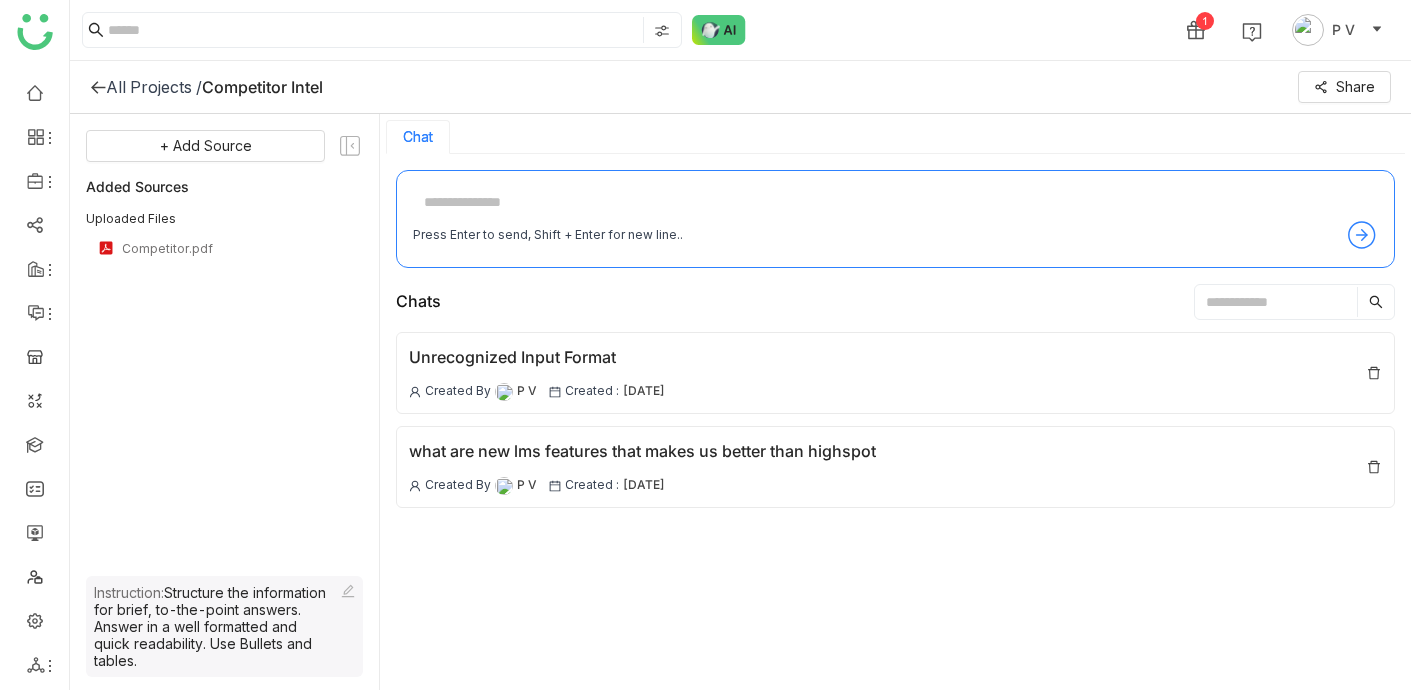 click at bounding box center [895, 203] 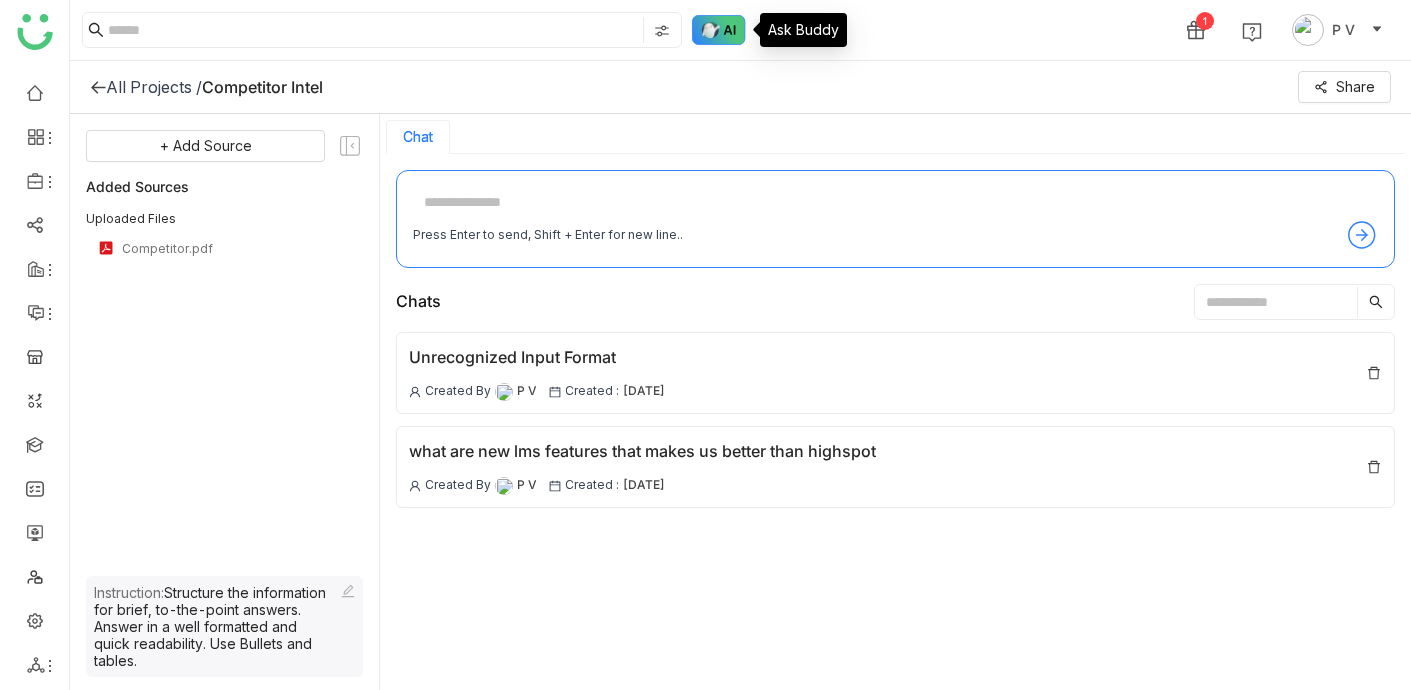 click 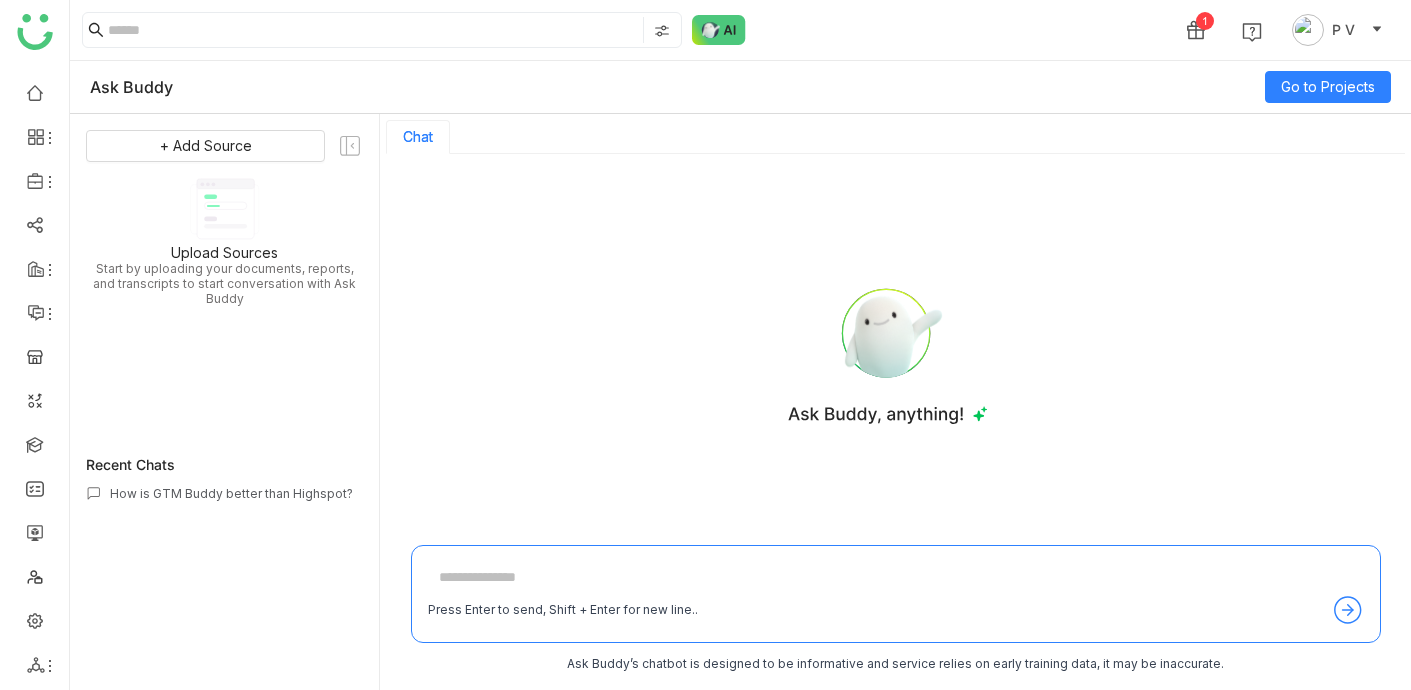 click on "Ask Buddy  Go to Projects" 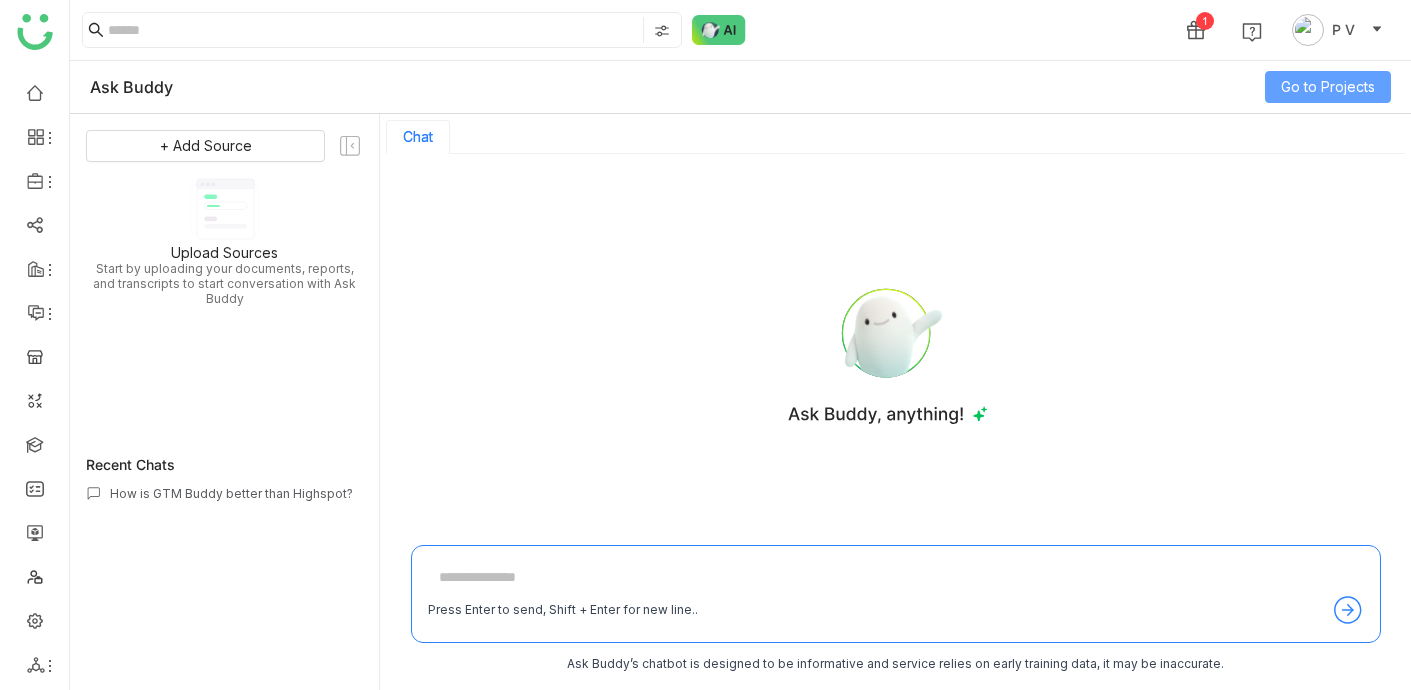 click on "Go to Projects" 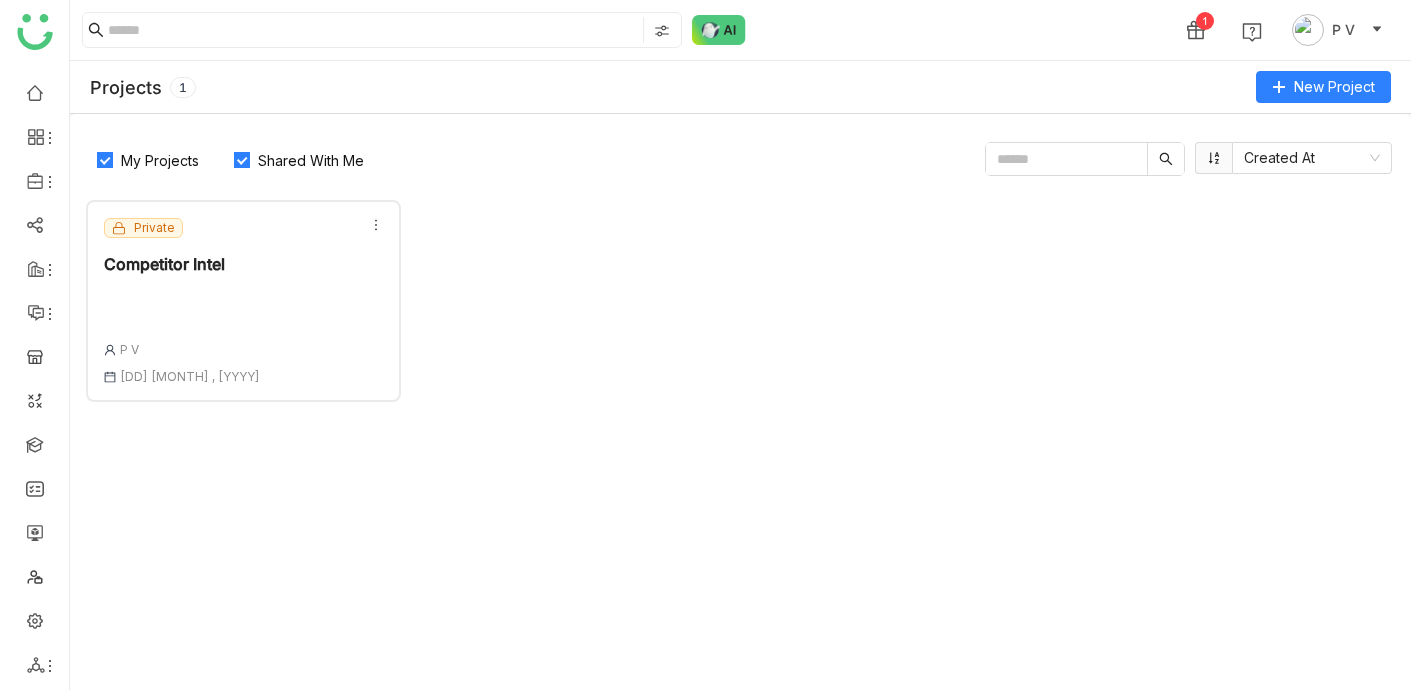 click on "Private  Competitor Intel  P V [DATE]" 